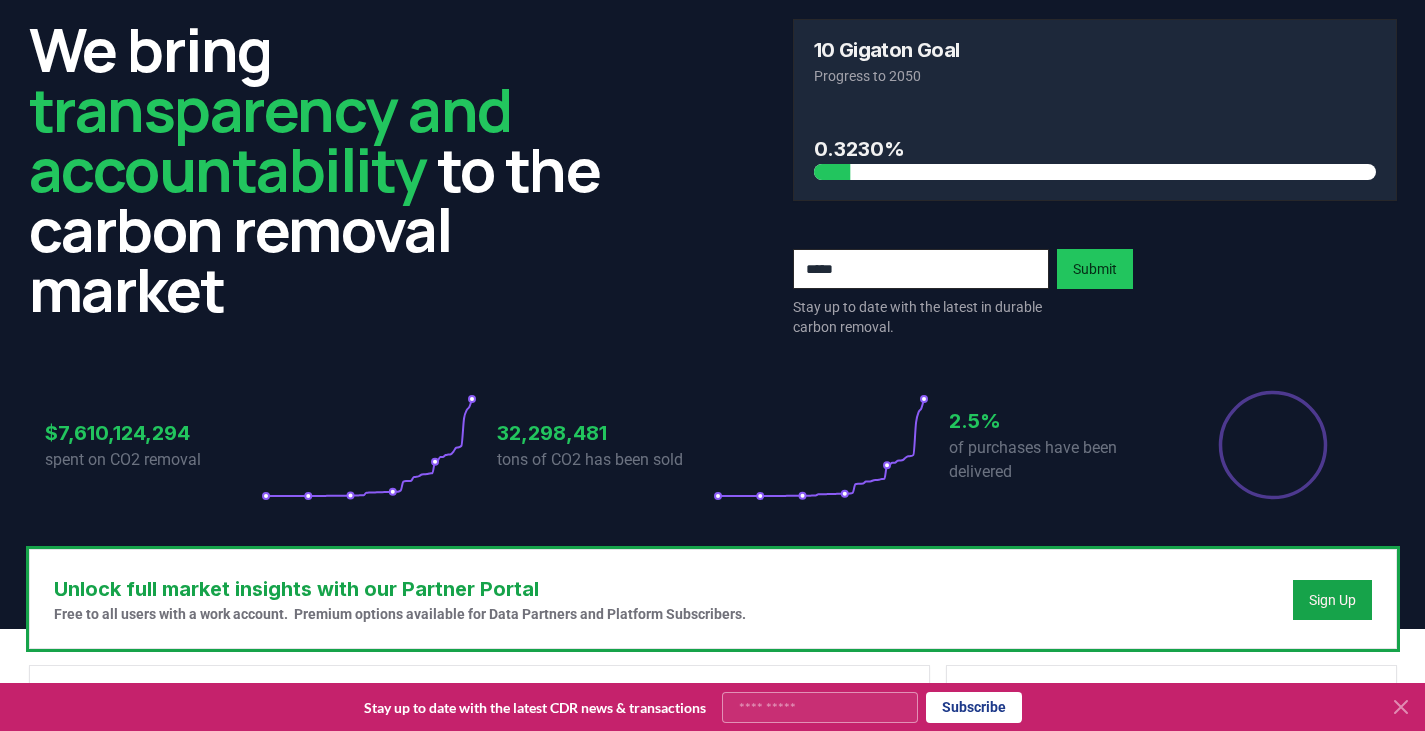 scroll, scrollTop: 0, scrollLeft: 0, axis: both 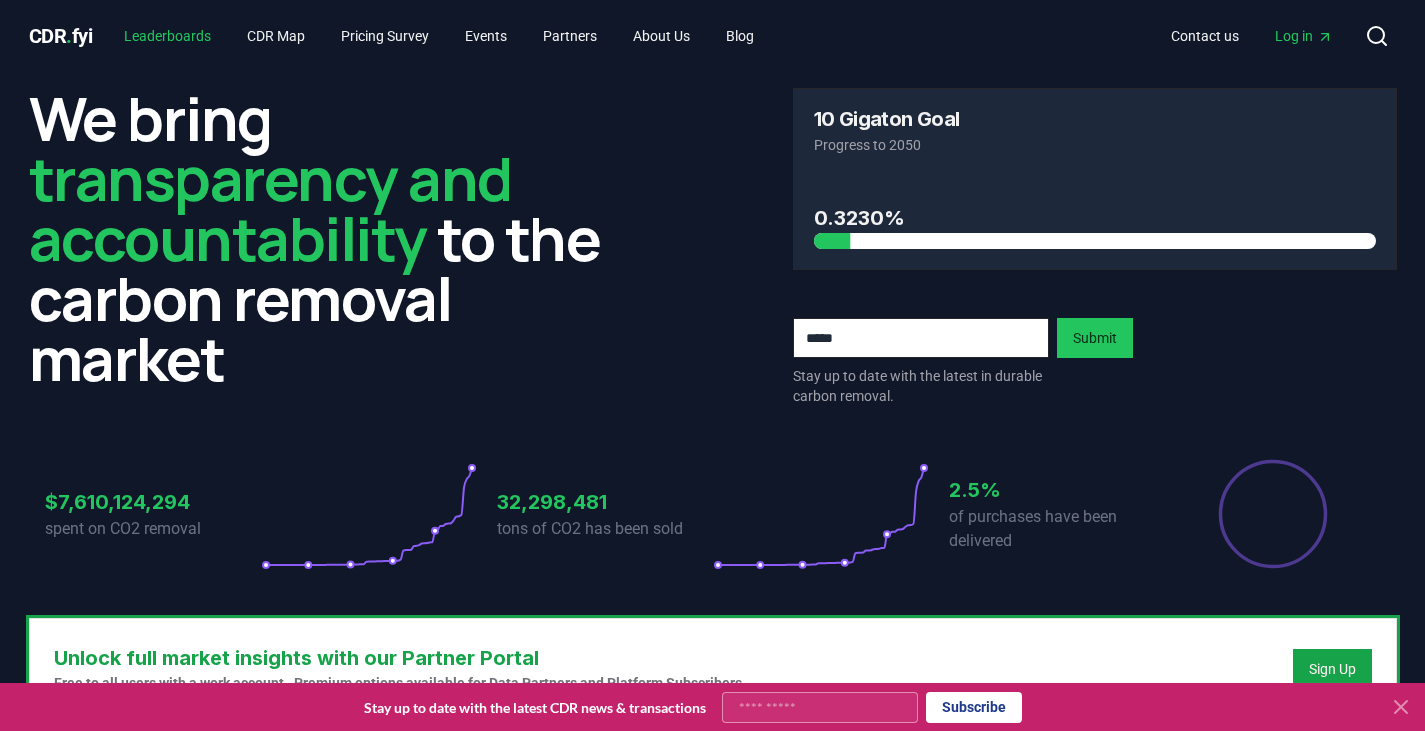 click on "Leaderboards" at bounding box center (167, 36) 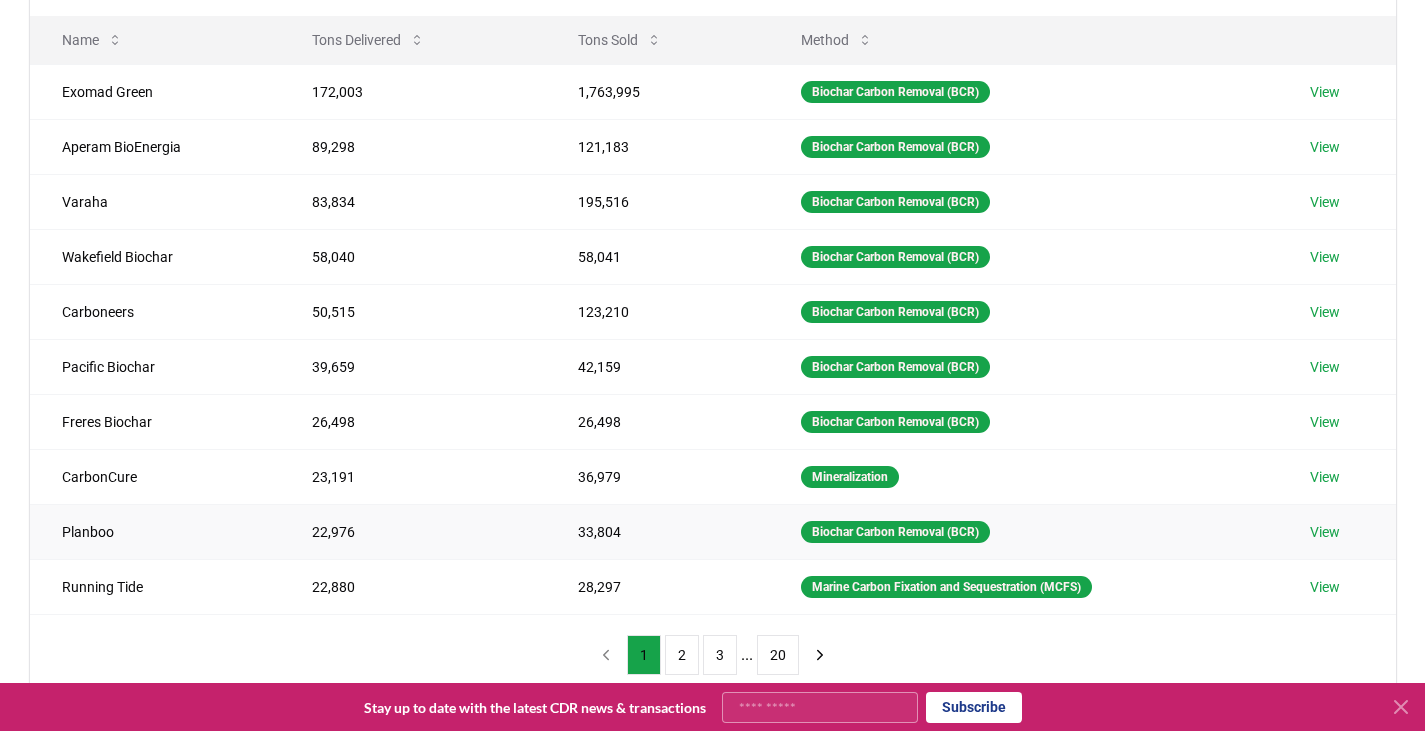 scroll, scrollTop: 400, scrollLeft: 0, axis: vertical 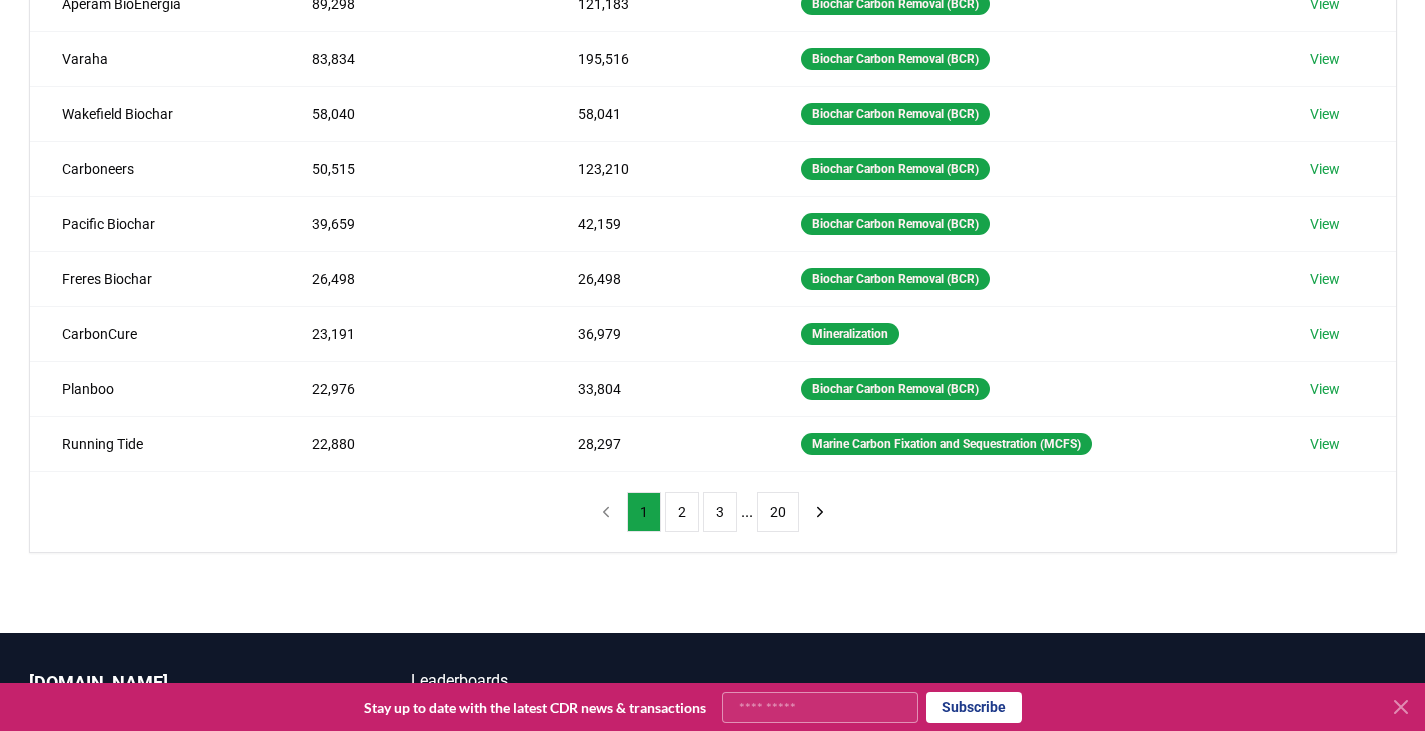 click 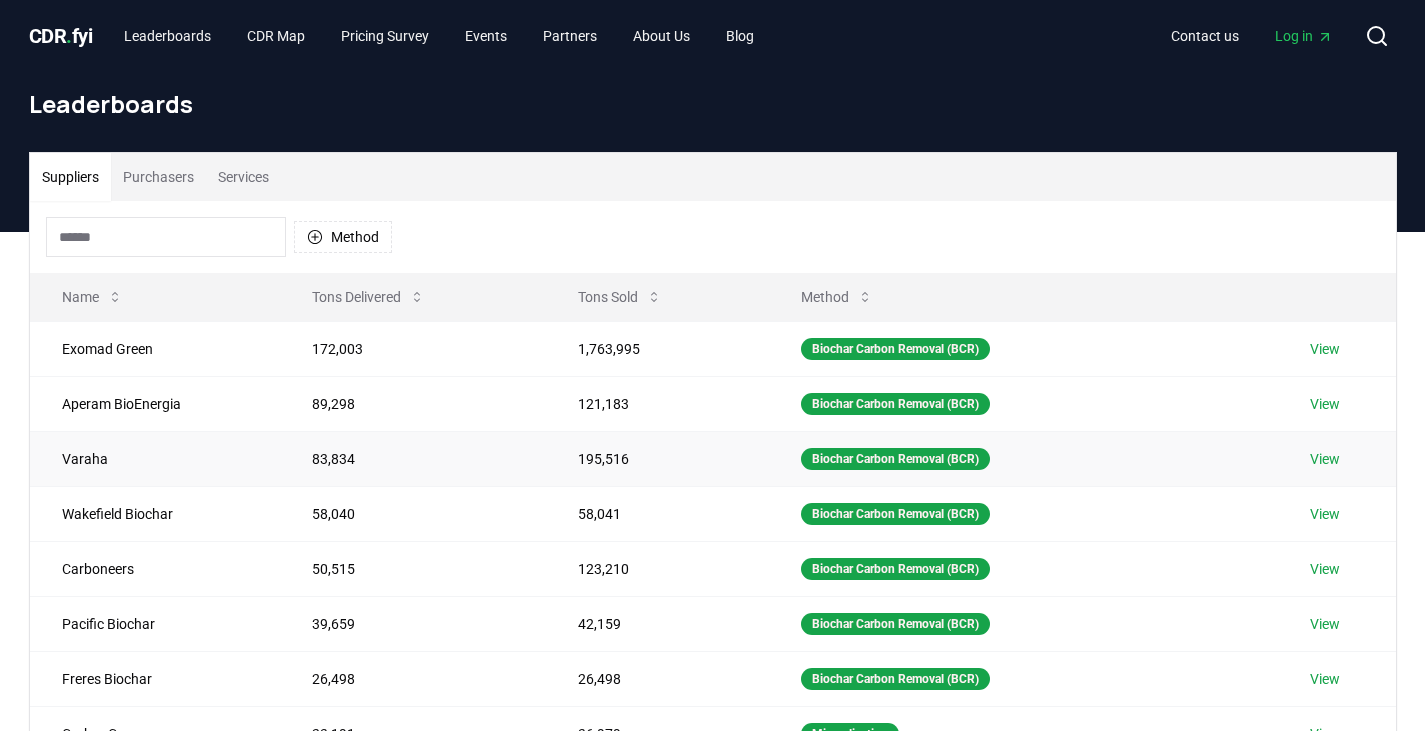 scroll, scrollTop: 200, scrollLeft: 0, axis: vertical 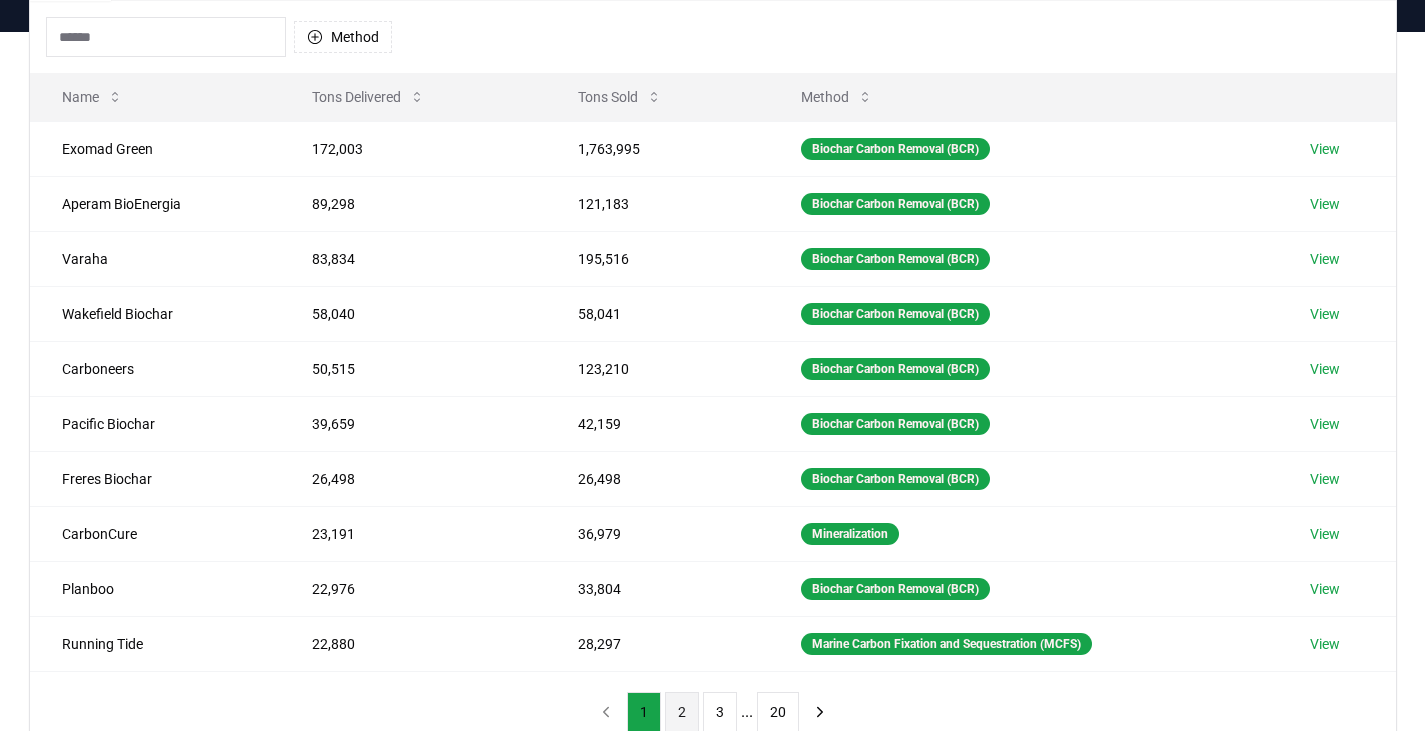 click on "2" at bounding box center [682, 712] 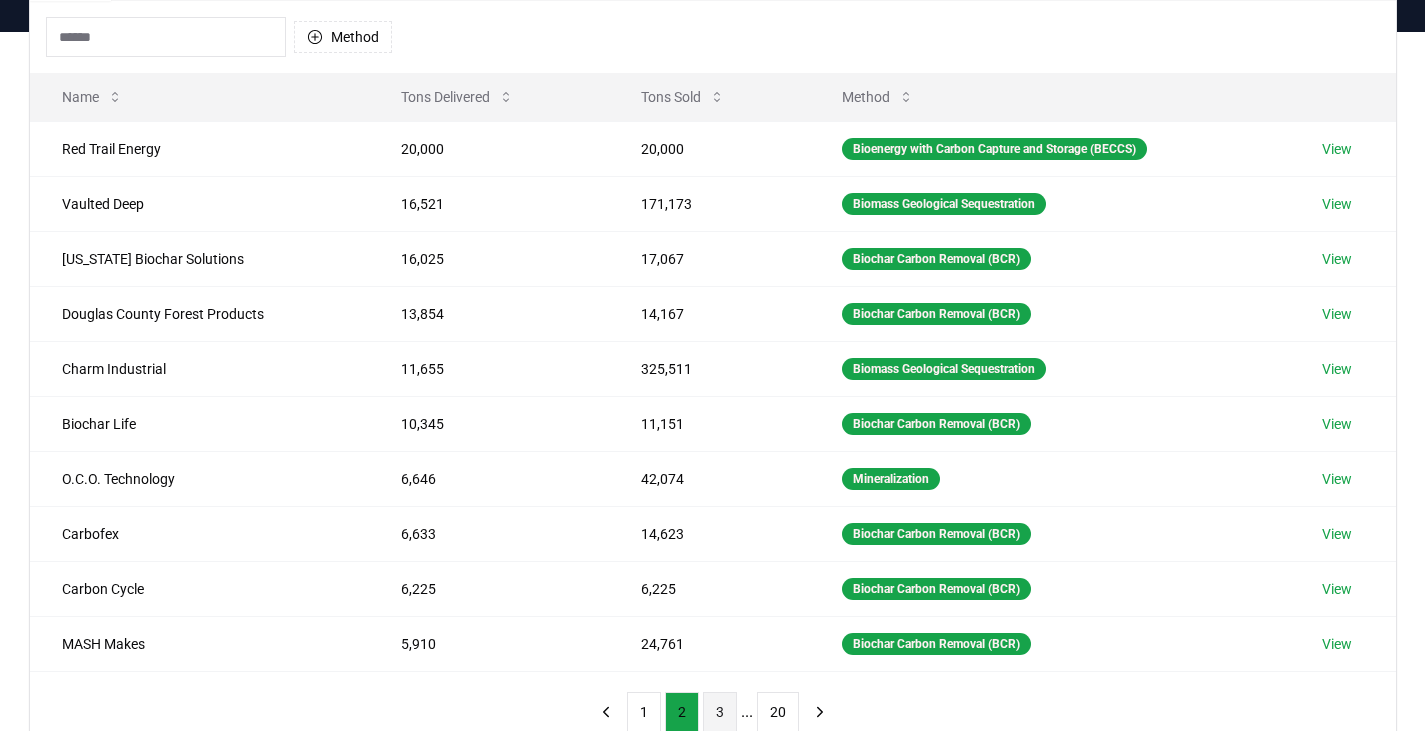 click on "3" at bounding box center [720, 712] 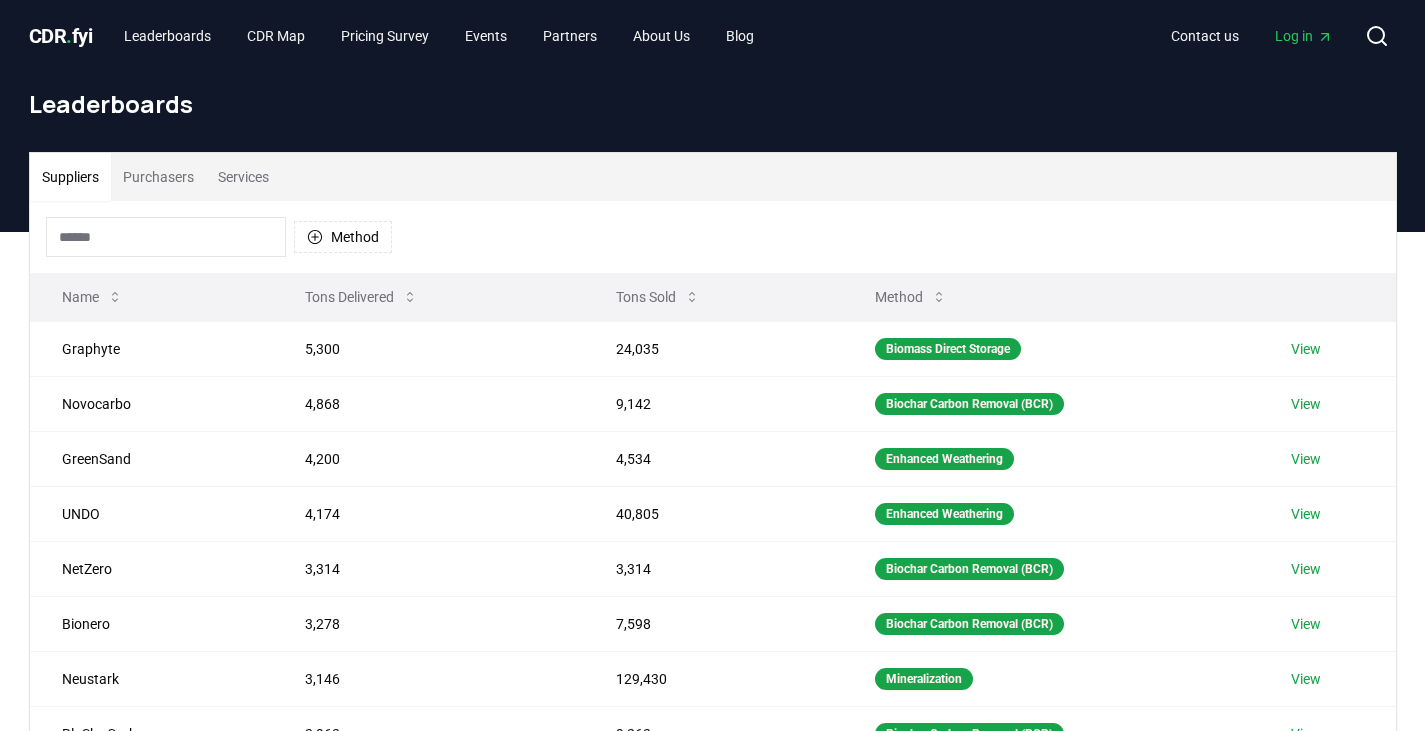 scroll, scrollTop: 0, scrollLeft: 0, axis: both 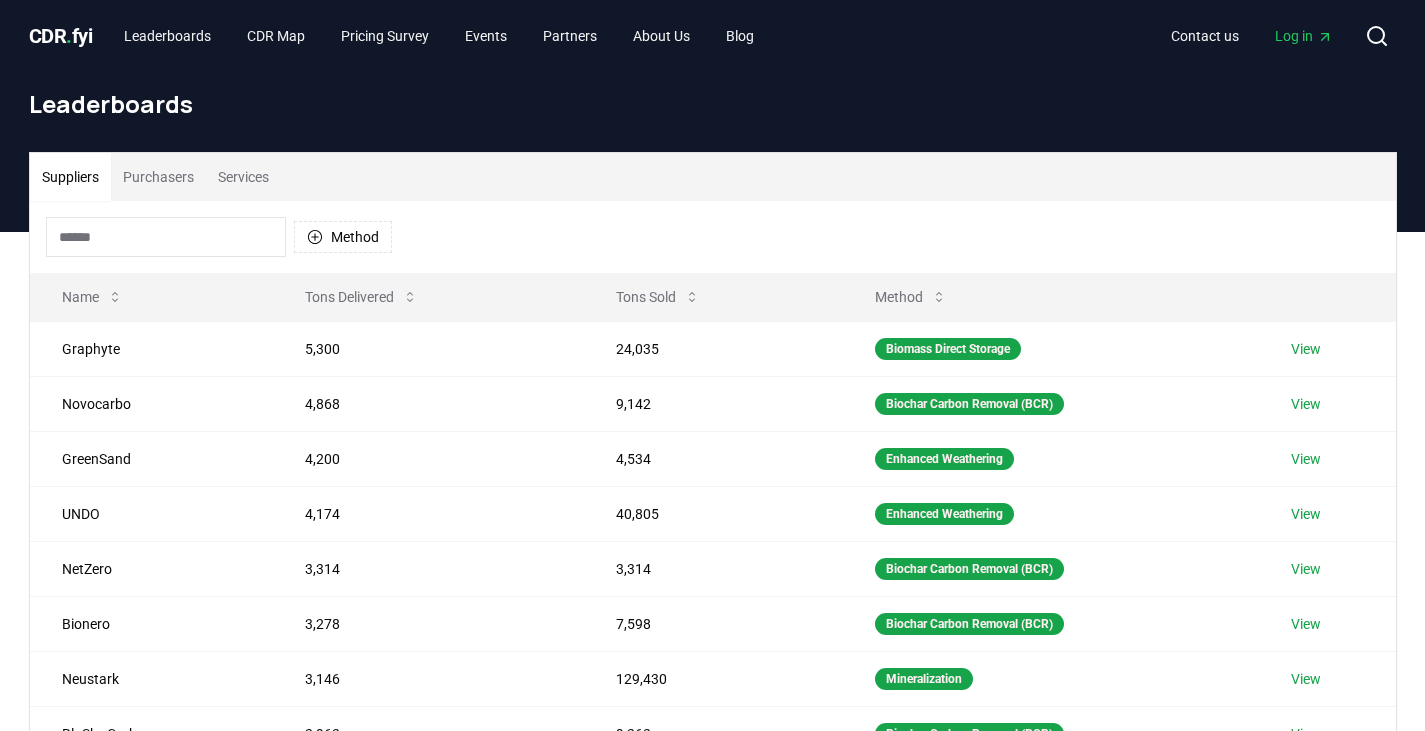 click on "Purchasers" at bounding box center (158, 177) 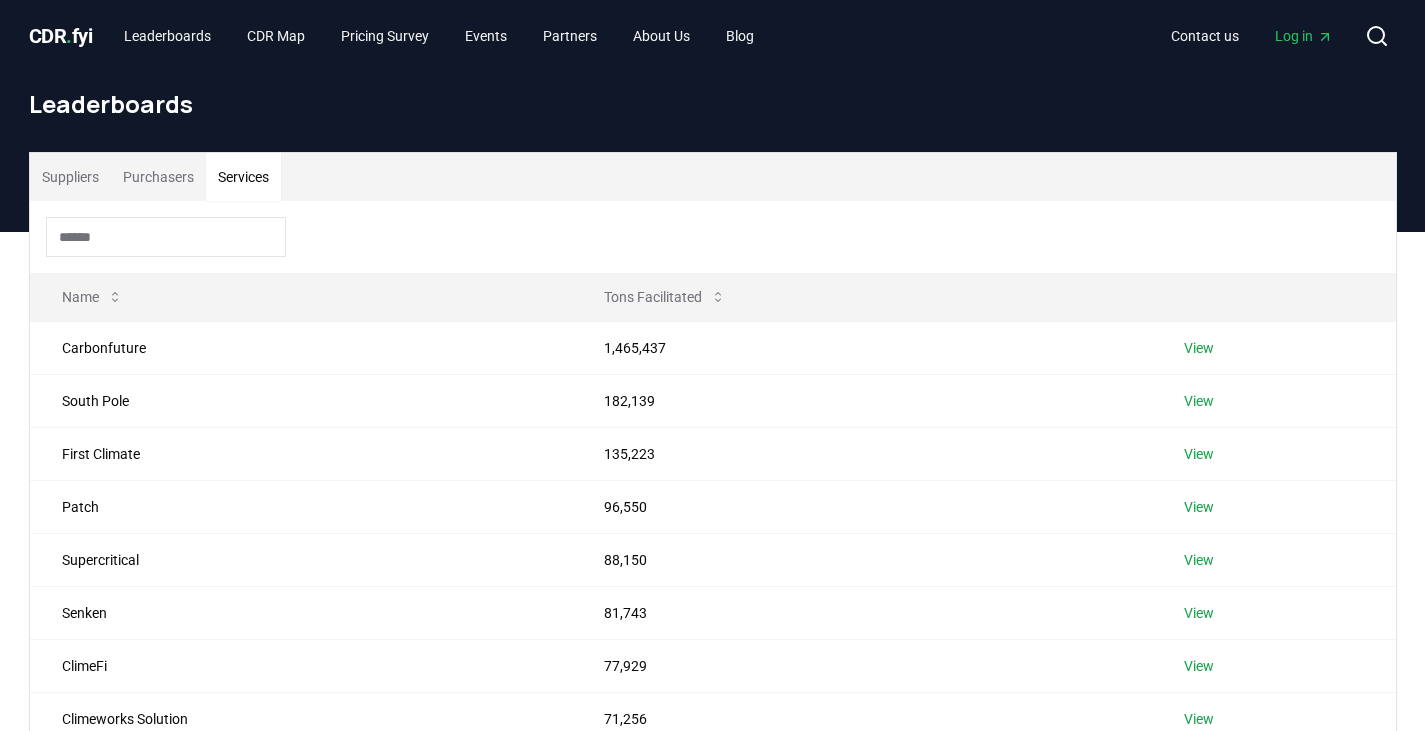 click on "Services" at bounding box center [243, 177] 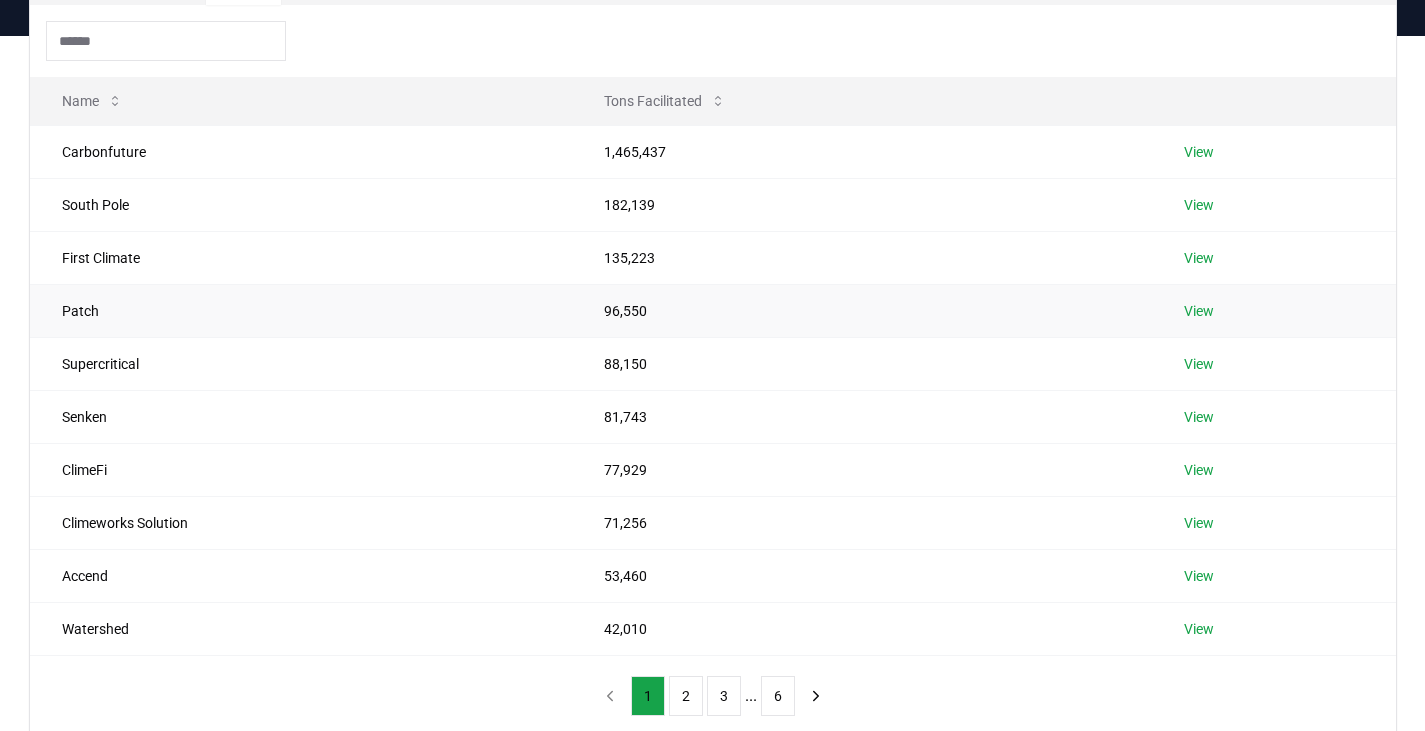 scroll, scrollTop: 200, scrollLeft: 0, axis: vertical 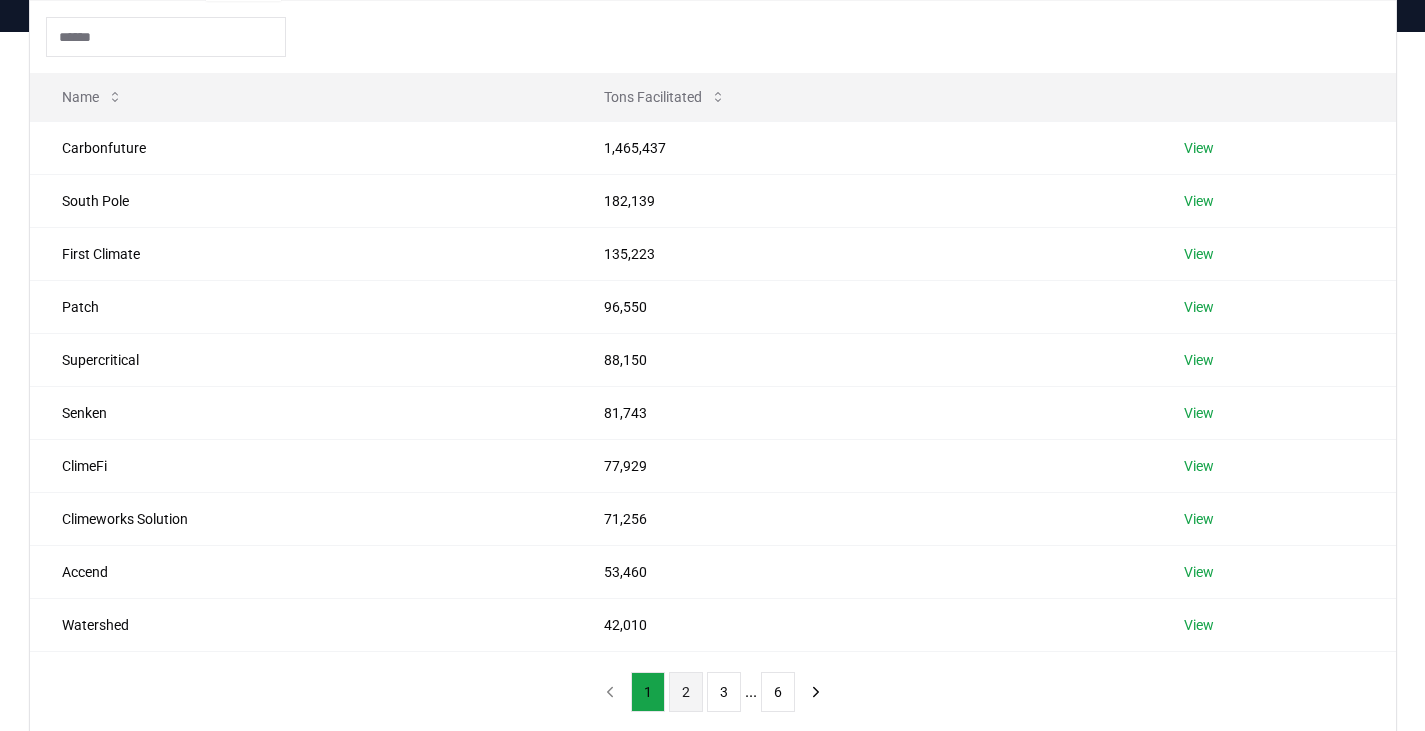click on "2" at bounding box center [686, 692] 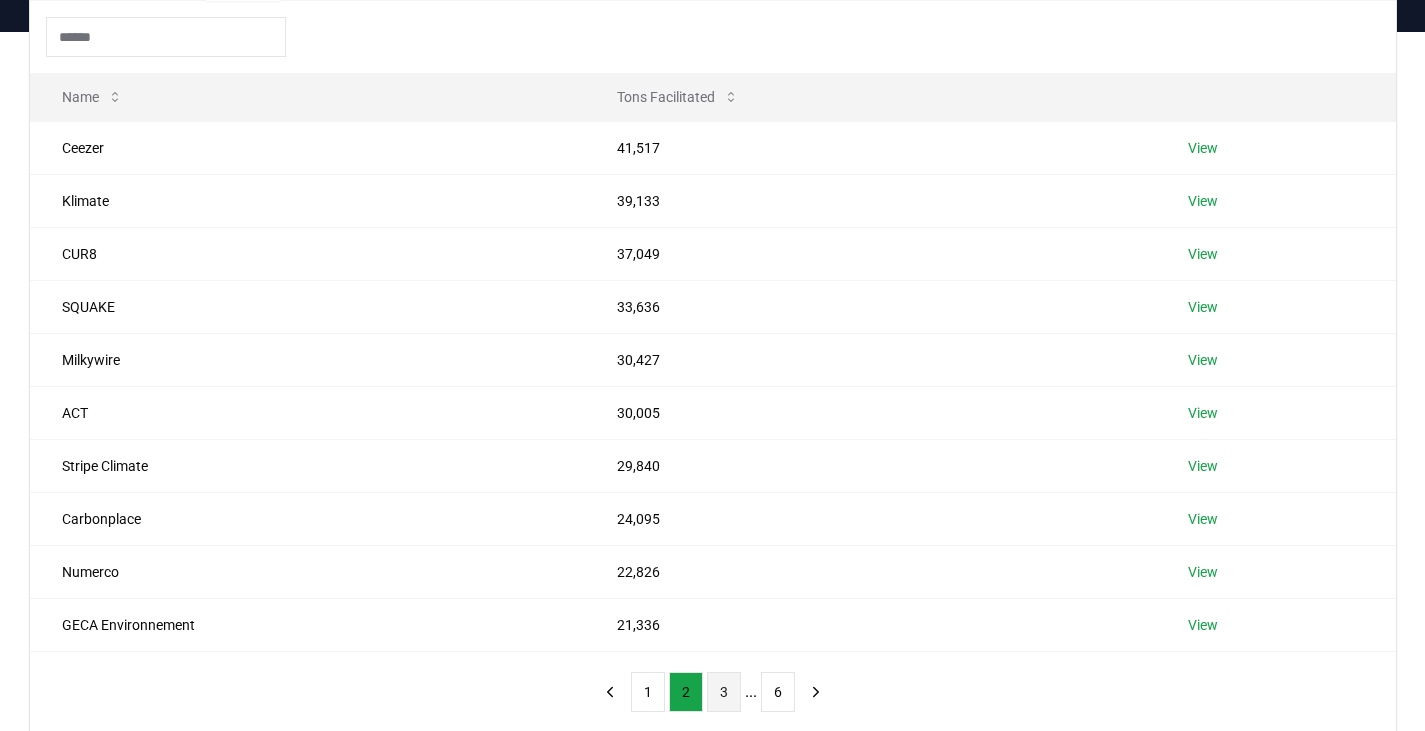 click on "3" at bounding box center [724, 692] 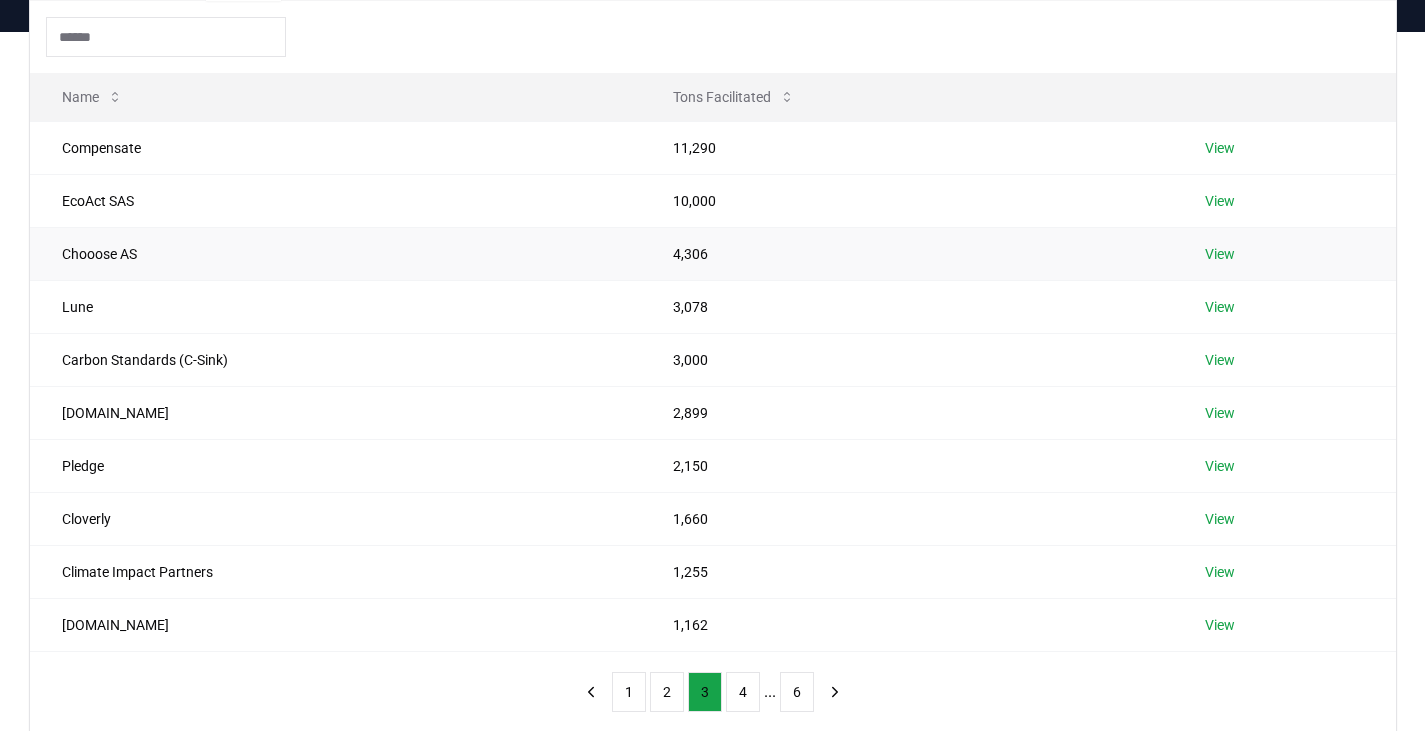 click on "View" at bounding box center (1220, 254) 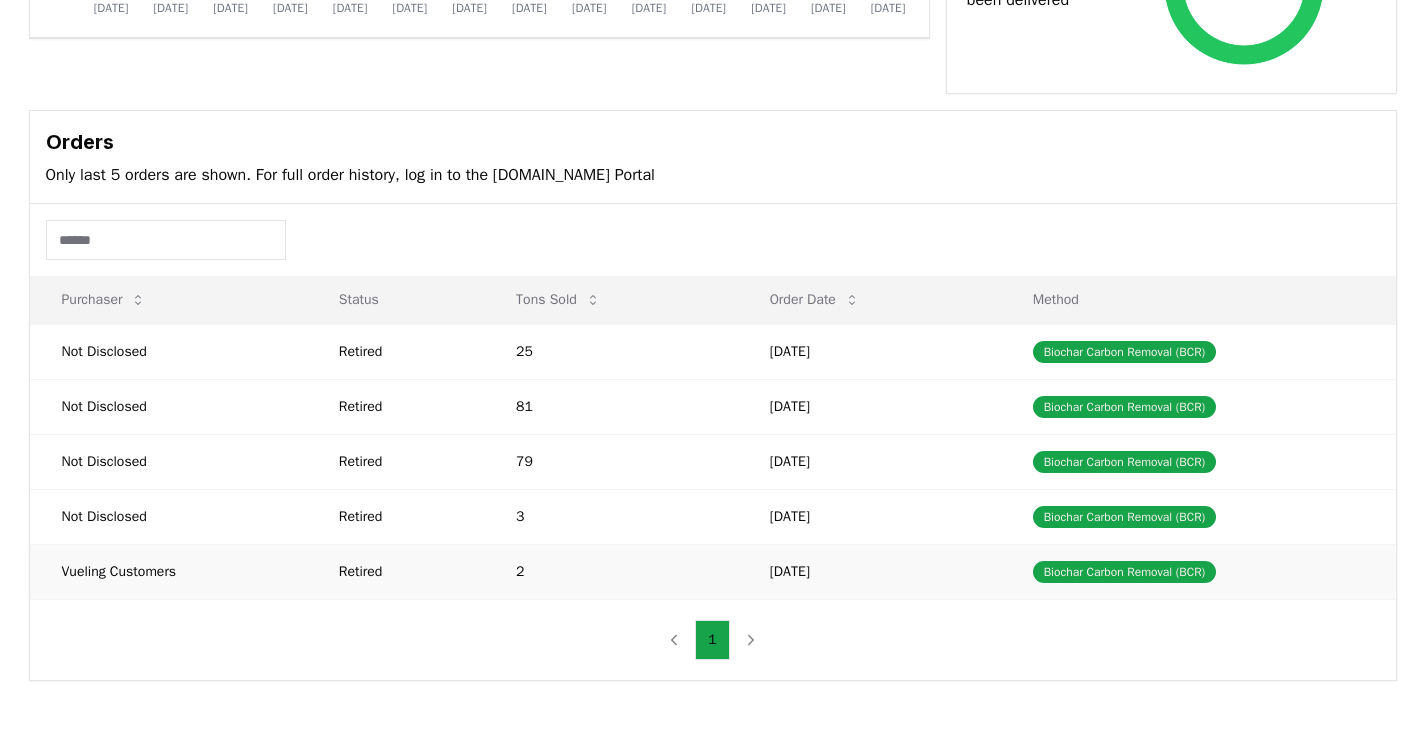 scroll, scrollTop: 0, scrollLeft: 0, axis: both 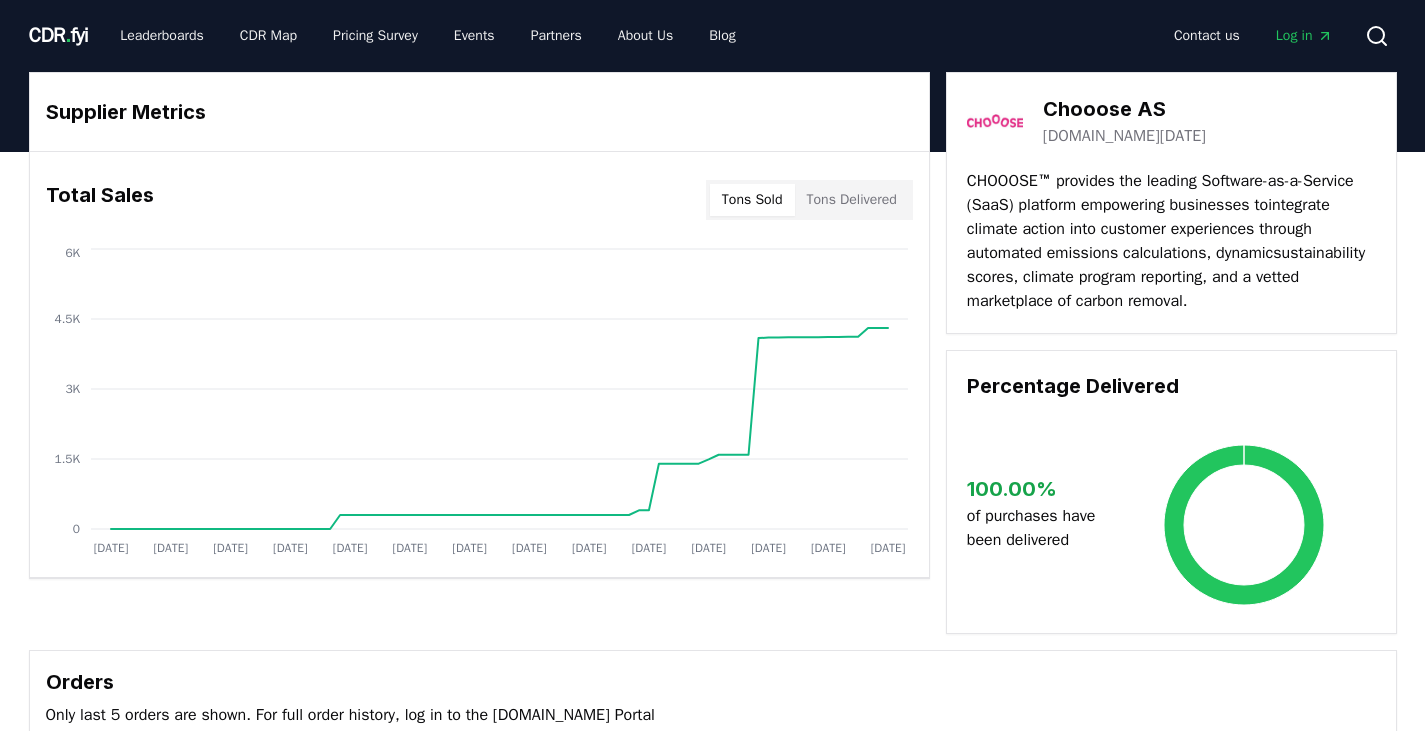 click on "CDR . fyi" at bounding box center [59, 35] 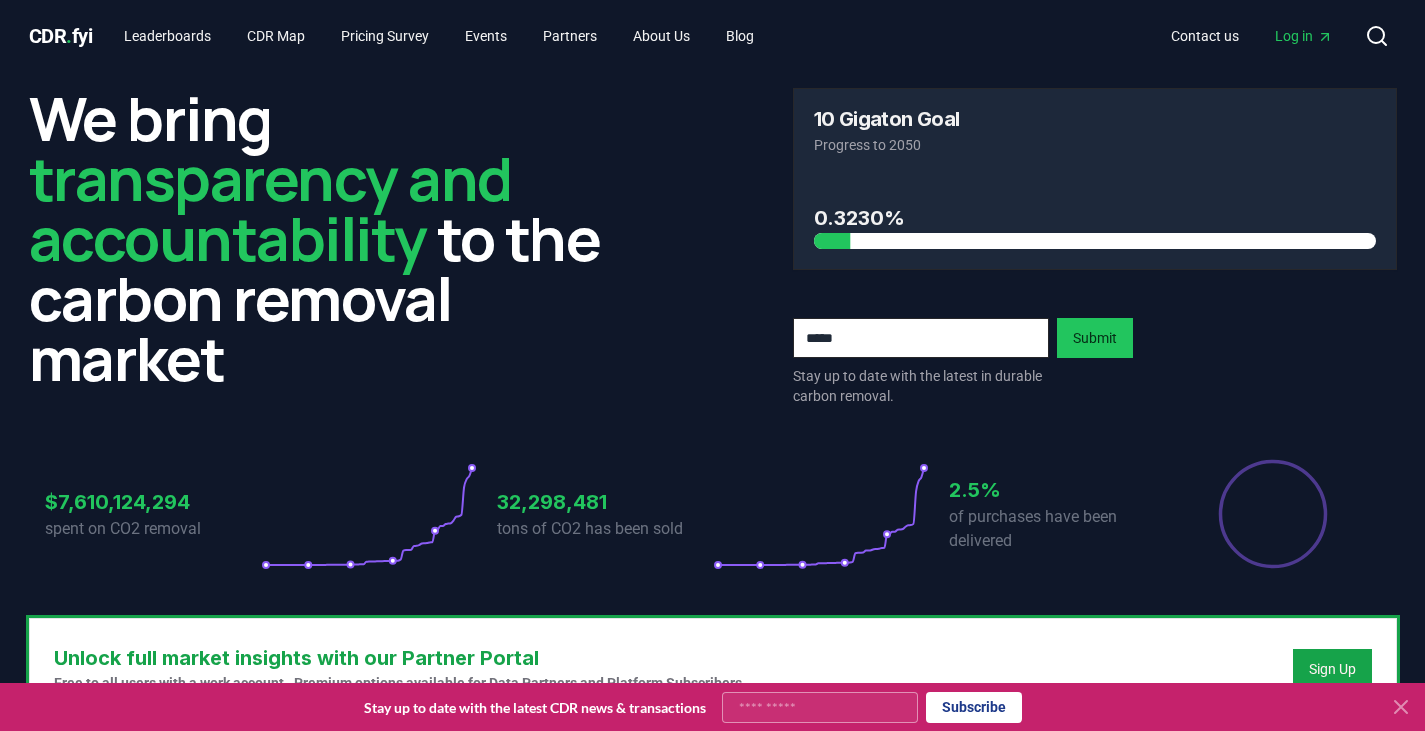 click 